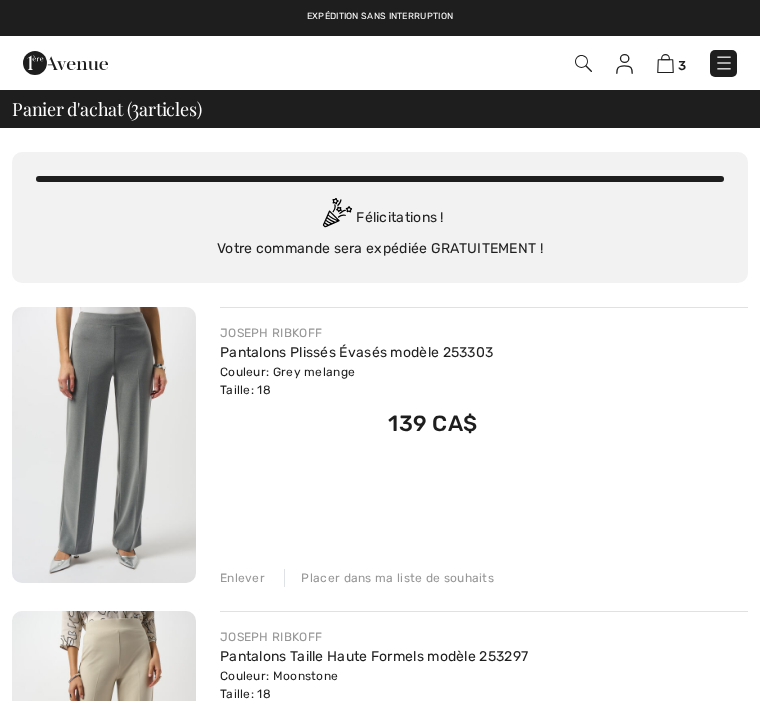 scroll, scrollTop: 0, scrollLeft: 0, axis: both 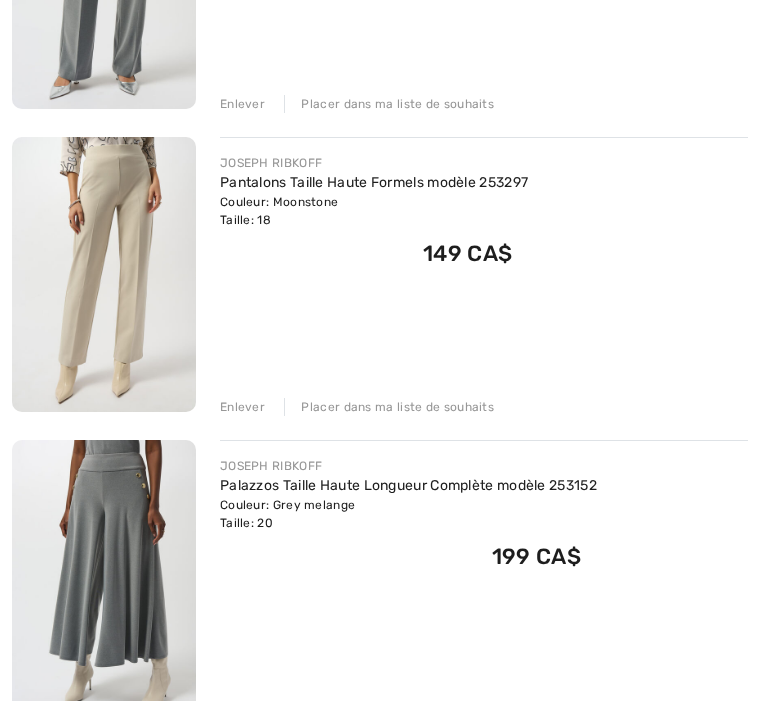 click at bounding box center [104, 275] 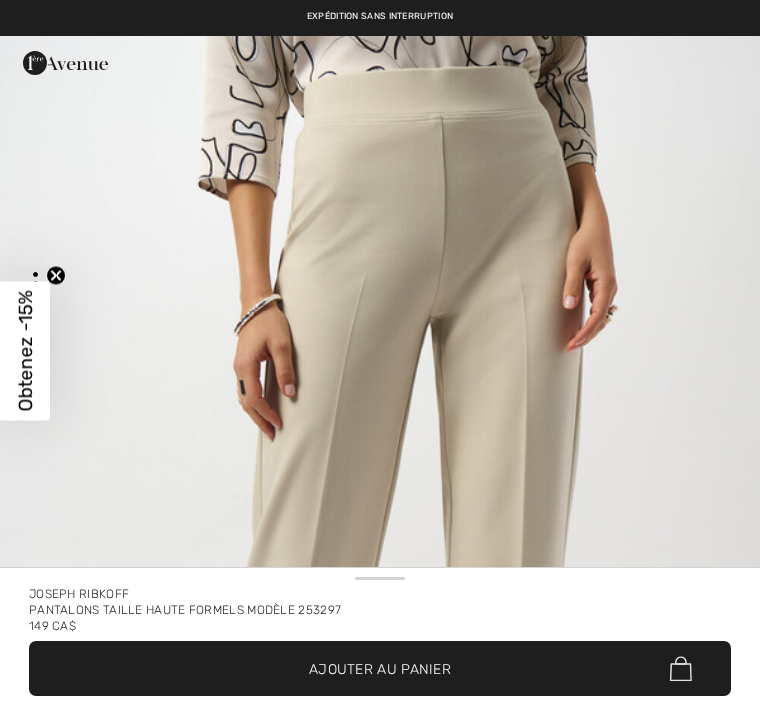 checkbox on "true" 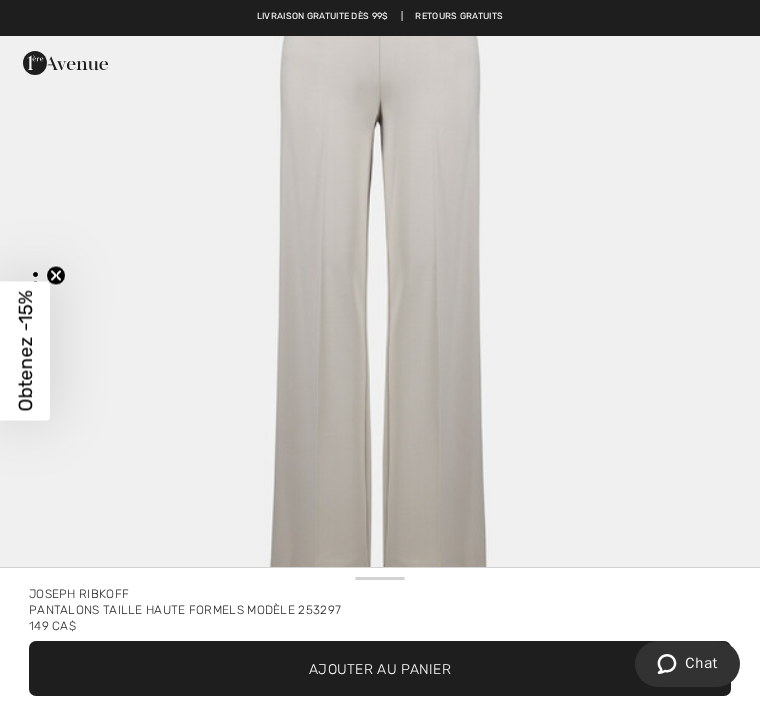 scroll, scrollTop: 6477, scrollLeft: 0, axis: vertical 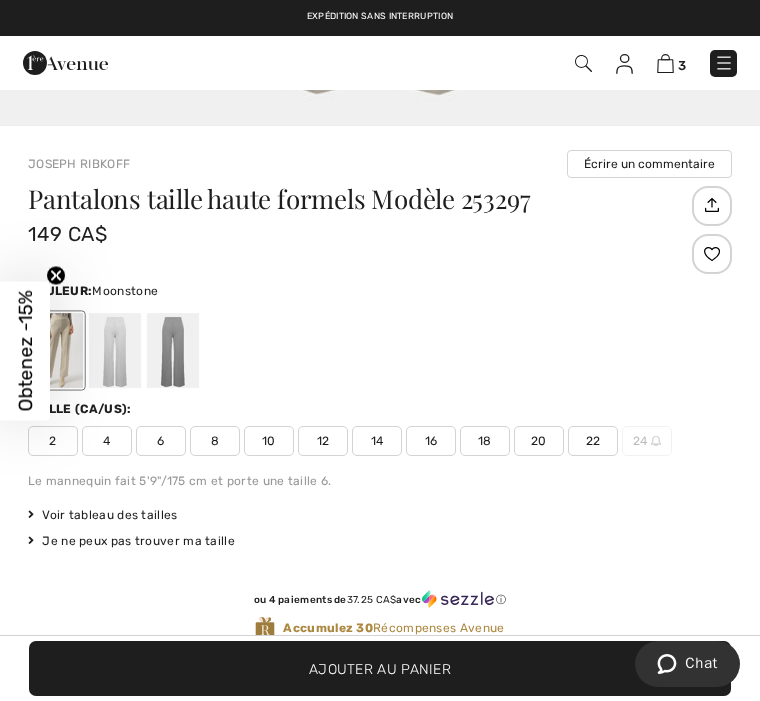 click at bounding box center (173, 350) 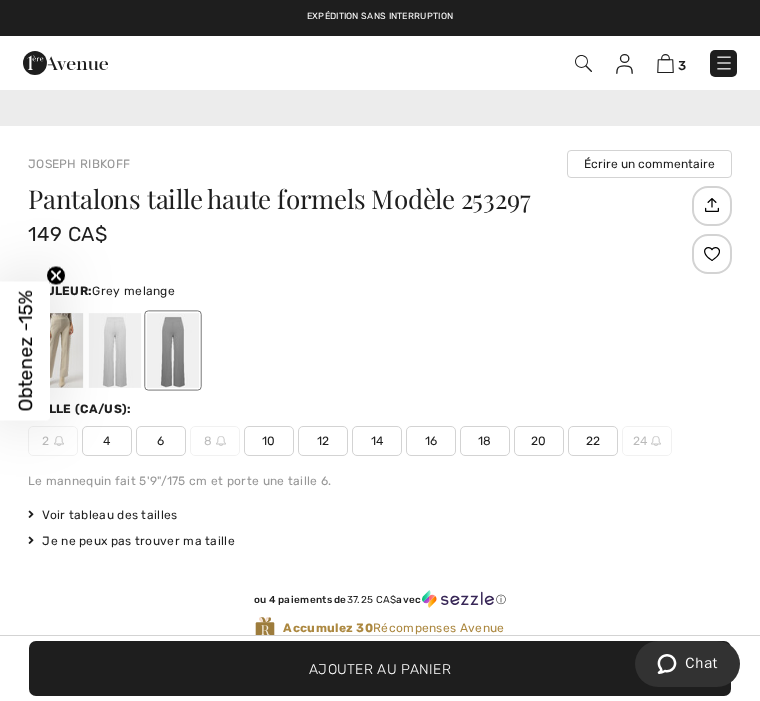 scroll, scrollTop: 0, scrollLeft: 0, axis: both 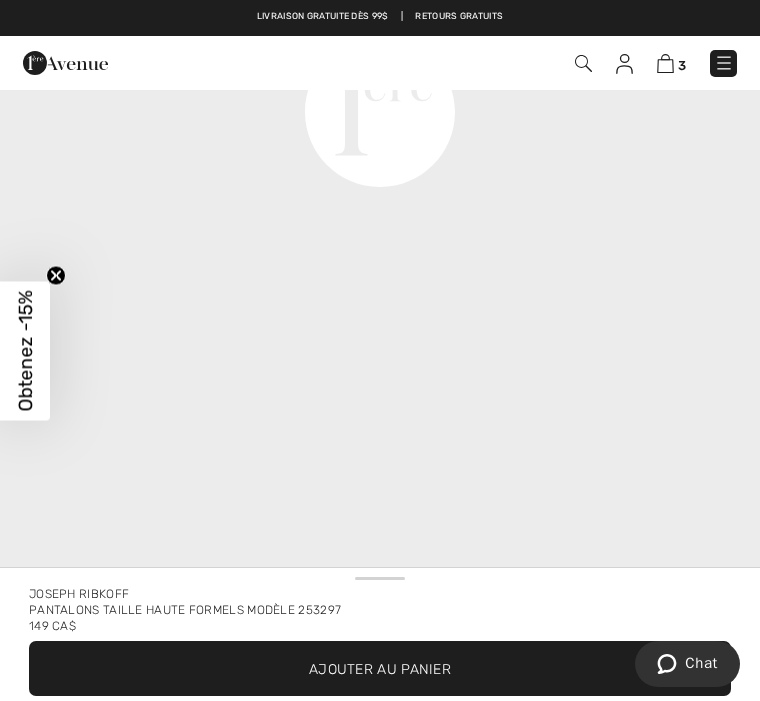 click on "Ajouter au panier" at bounding box center [380, 668] 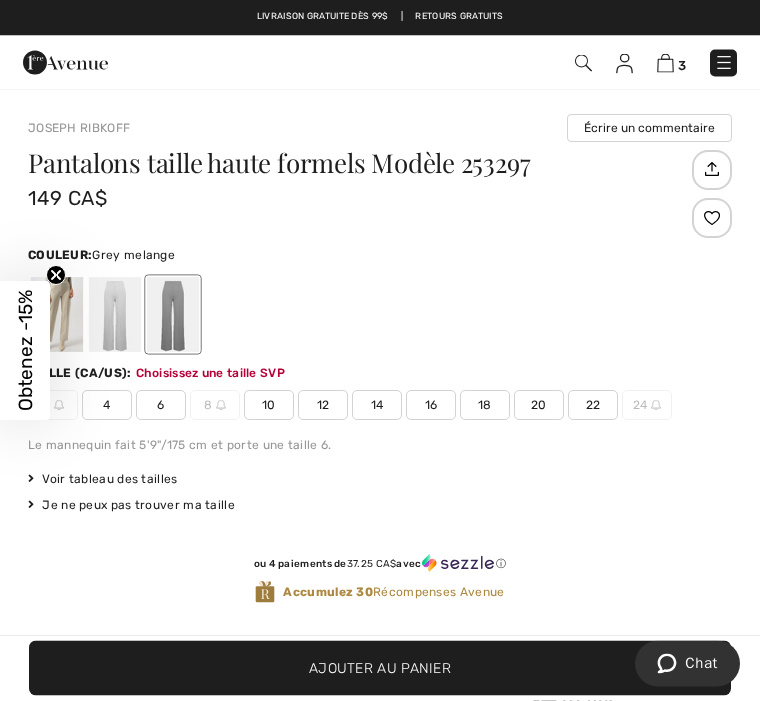 scroll, scrollTop: 822, scrollLeft: 0, axis: vertical 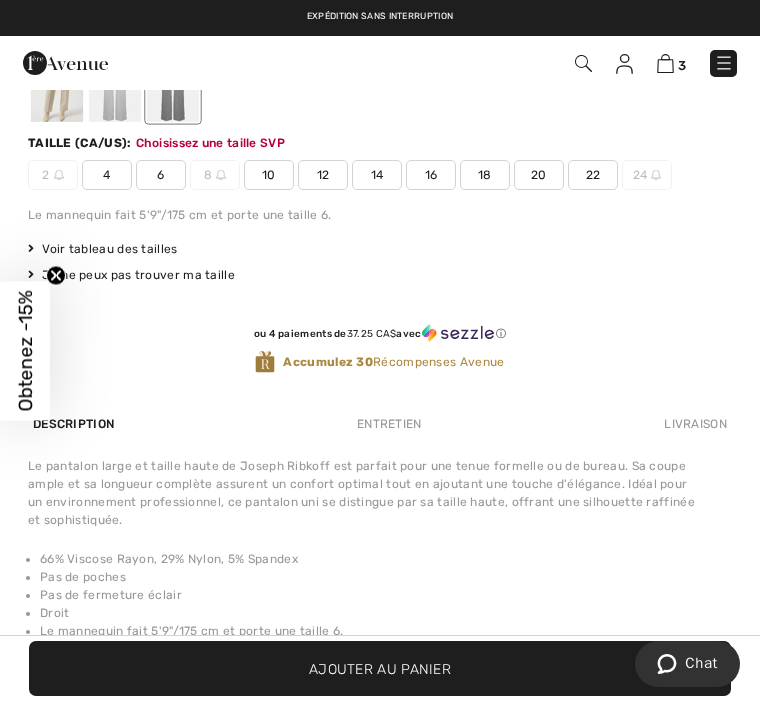click on "18" at bounding box center (485, 175) 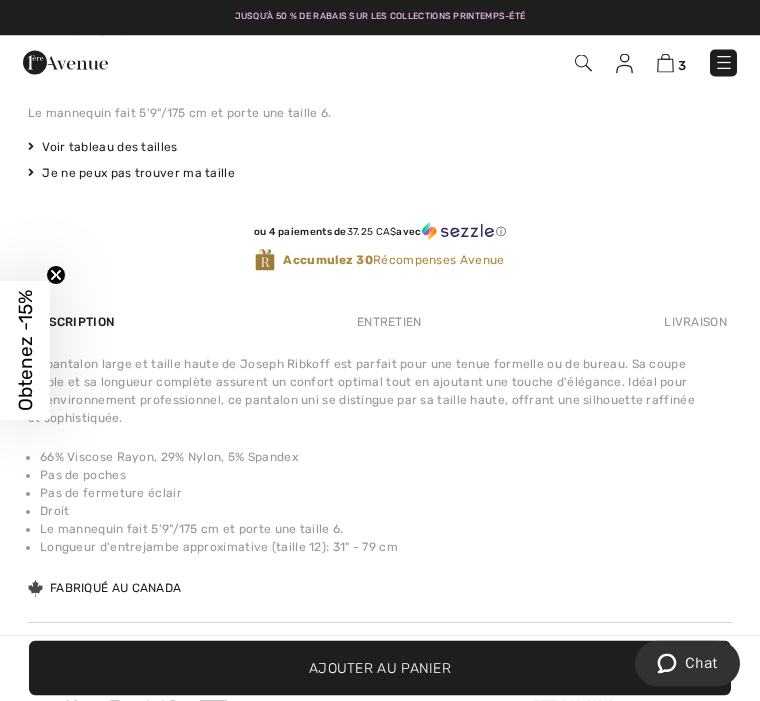 scroll, scrollTop: 924, scrollLeft: 0, axis: vertical 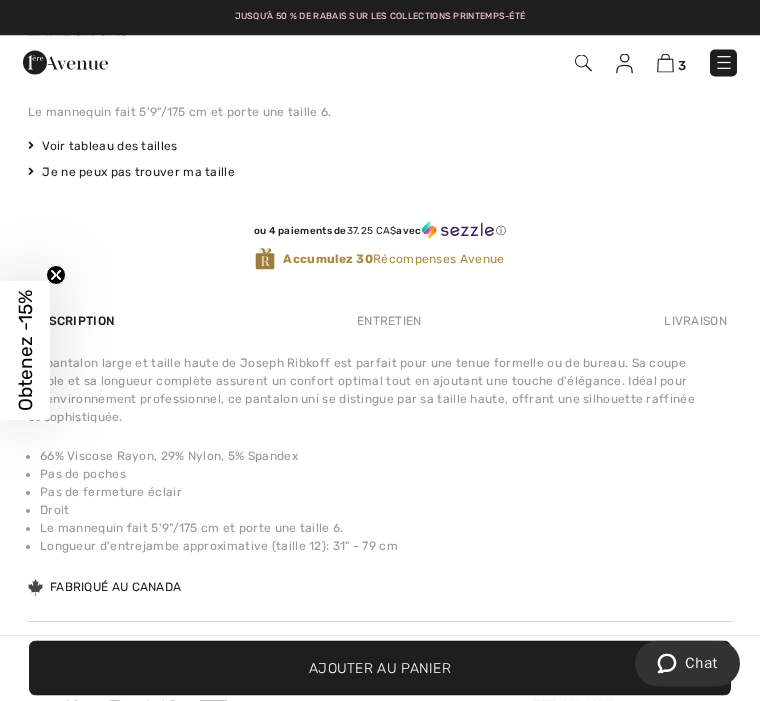 click on "Ajouter au panier" at bounding box center [380, 668] 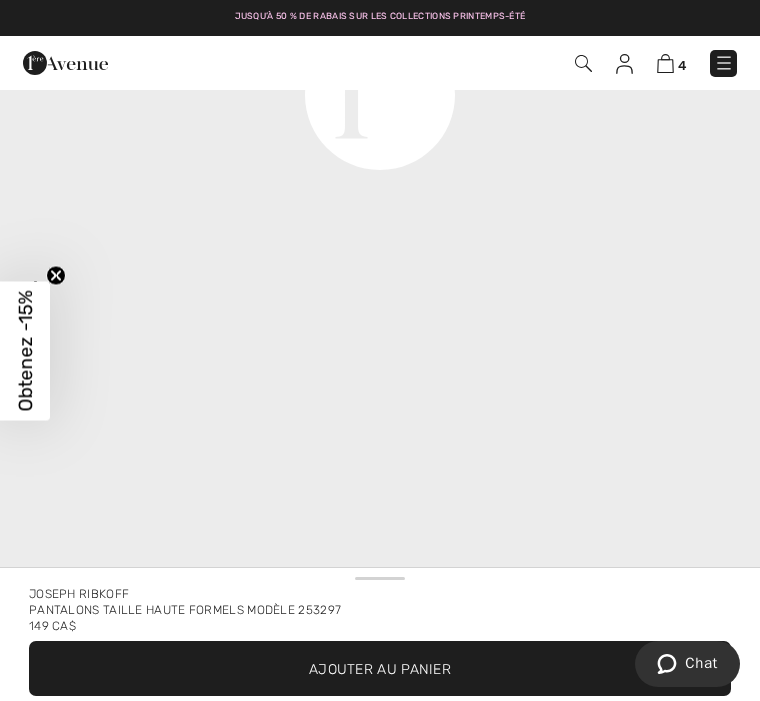 scroll, scrollTop: 0, scrollLeft: 0, axis: both 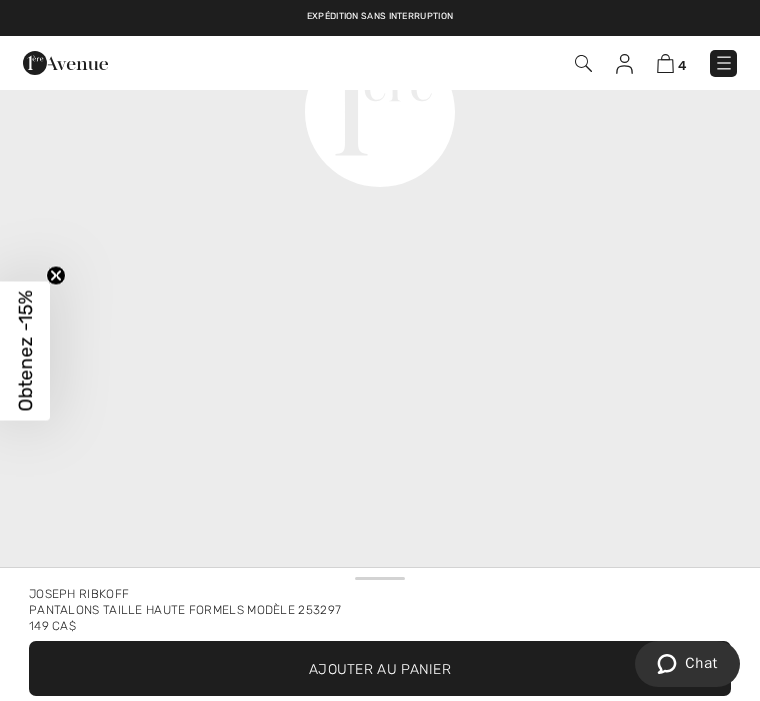 click on "4
Ajouté au panier
Joseph Ribkoff Pantalons Plissés Évasés Modèle 253303
139 CA$
Couleur: Grey melange Taille: 18
Pantalons Plissés Évasés modèle 253303 Couleur: Grey melange Taille: 18
139 CA$
Ajouté au panier
Joseph Ribkoff Pantalons Taille Haute Formels Modèle 253297
149 CA$
Couleur: Moonstone Taille: 18
Pantalons Taille Haute Formels modèle 253297 Couleur: Moonstone Taille: 18
149 CA$
Ajouté au panier" at bounding box center (380, 63) 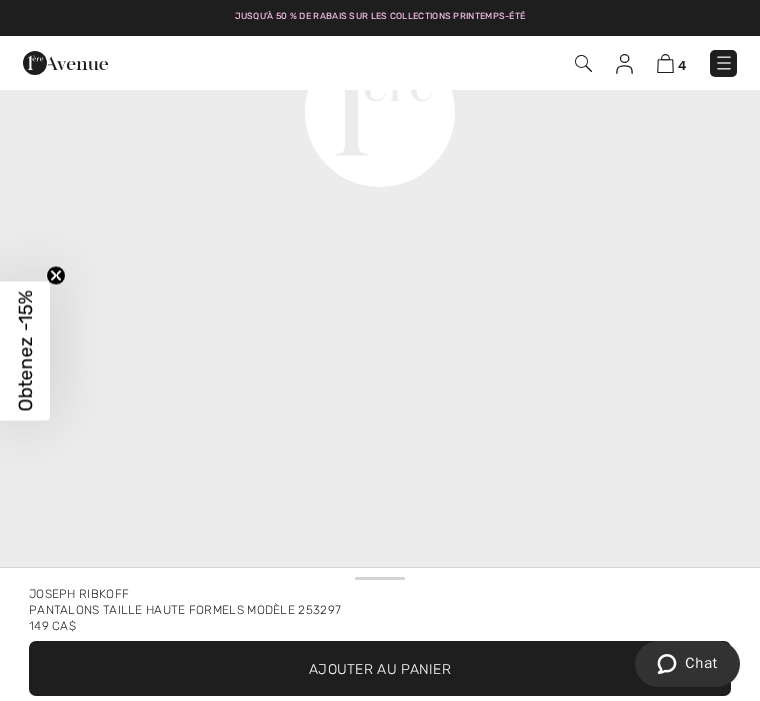 click at bounding box center [665, 63] 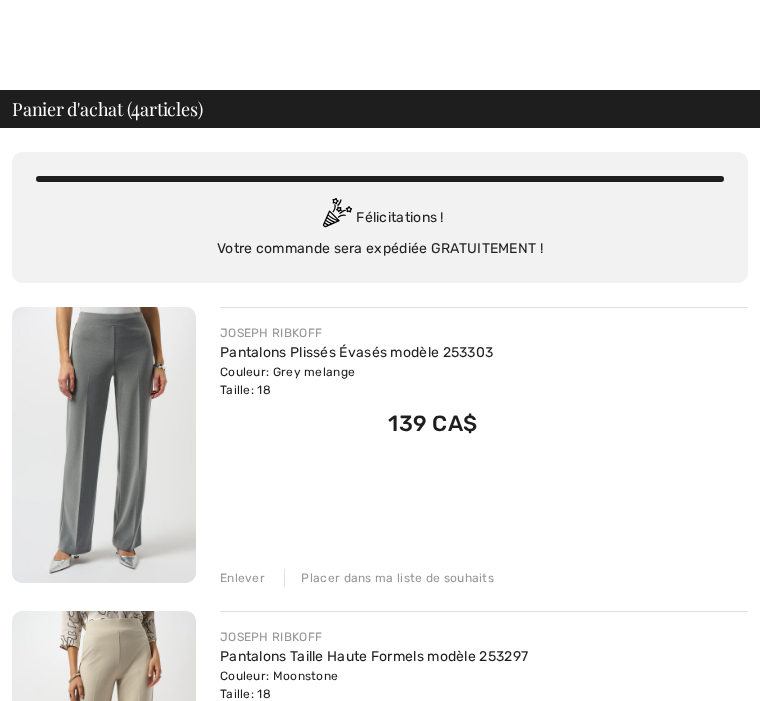 scroll, scrollTop: 121, scrollLeft: 0, axis: vertical 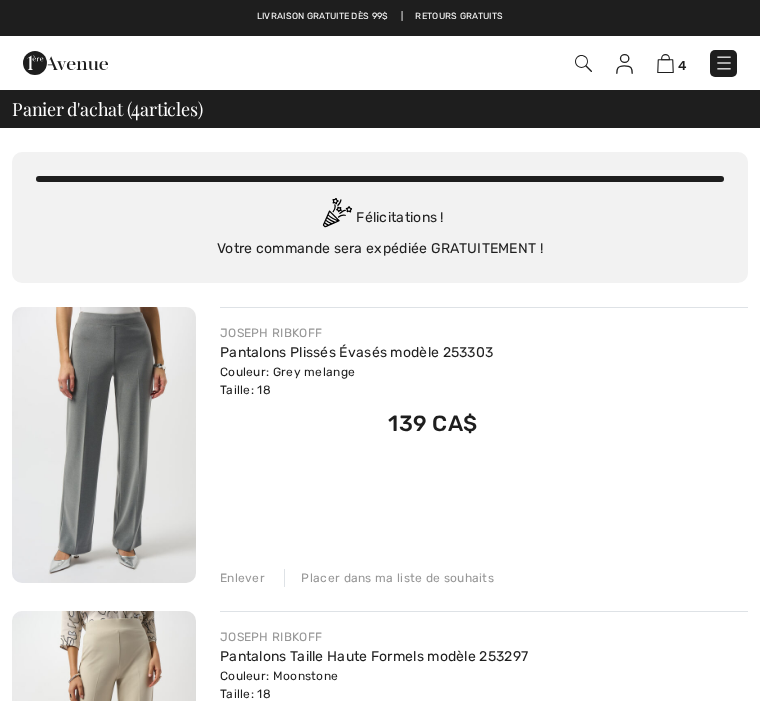 click at bounding box center [104, 445] 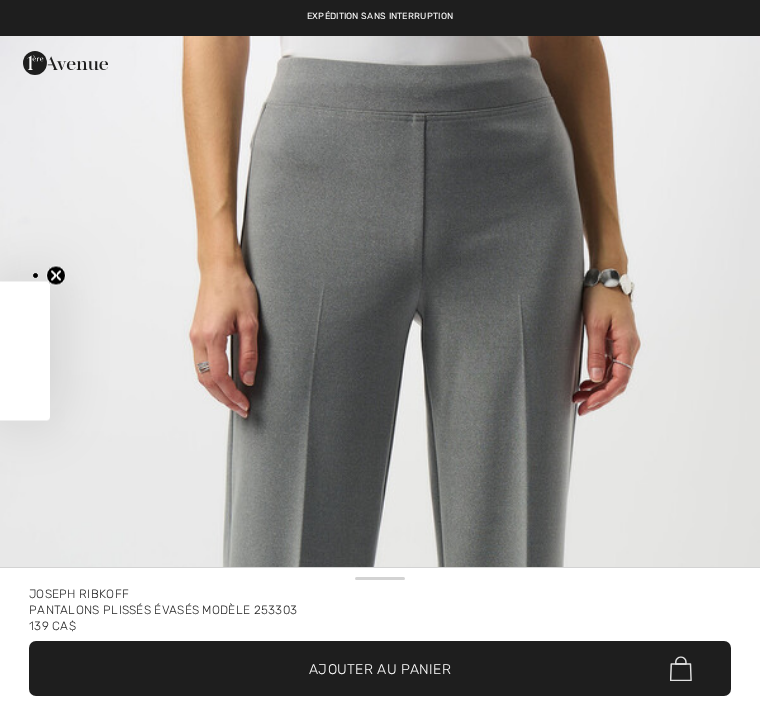 checkbox on "true" 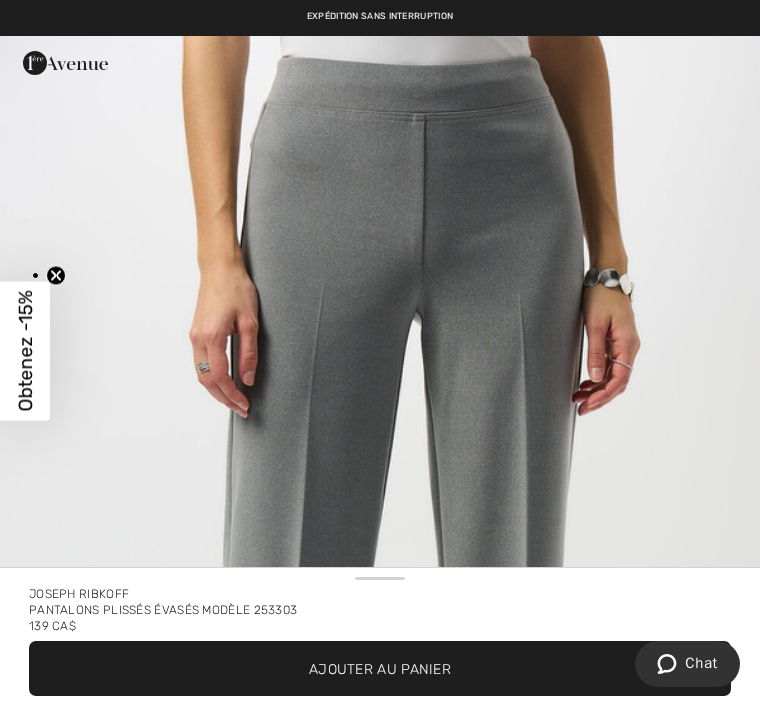 scroll, scrollTop: 0, scrollLeft: 0, axis: both 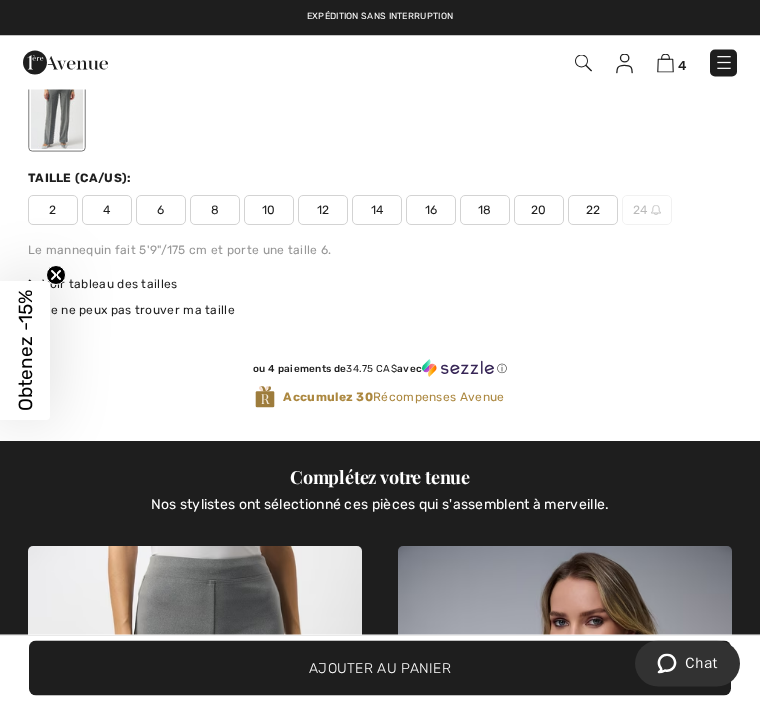 click on "4" at bounding box center [682, 65] 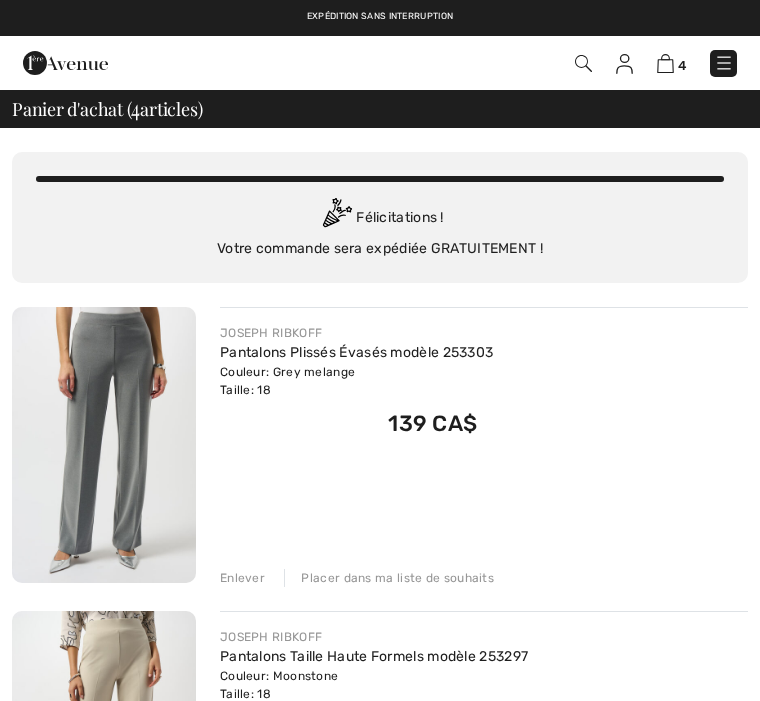 scroll, scrollTop: 0, scrollLeft: 0, axis: both 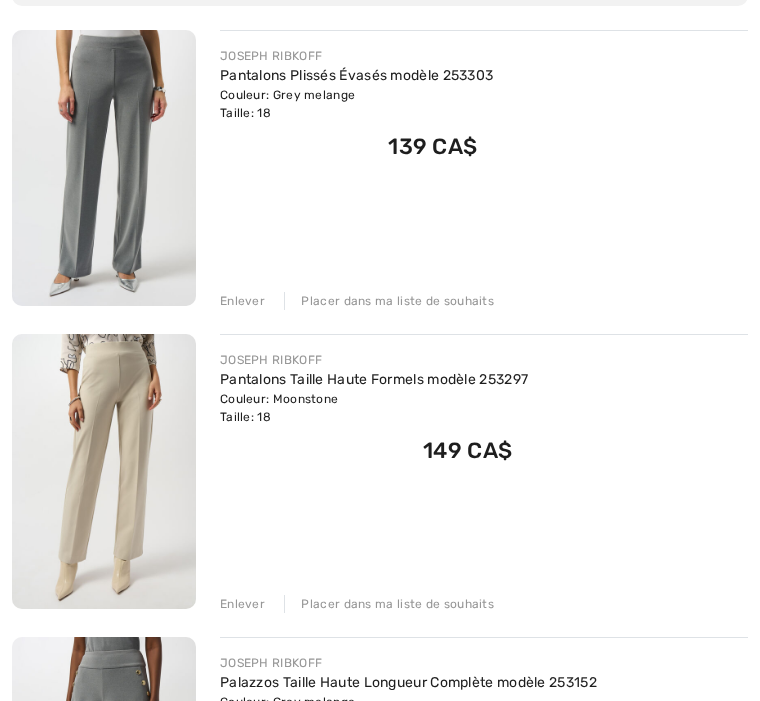 click on "Enlever" at bounding box center [242, 301] 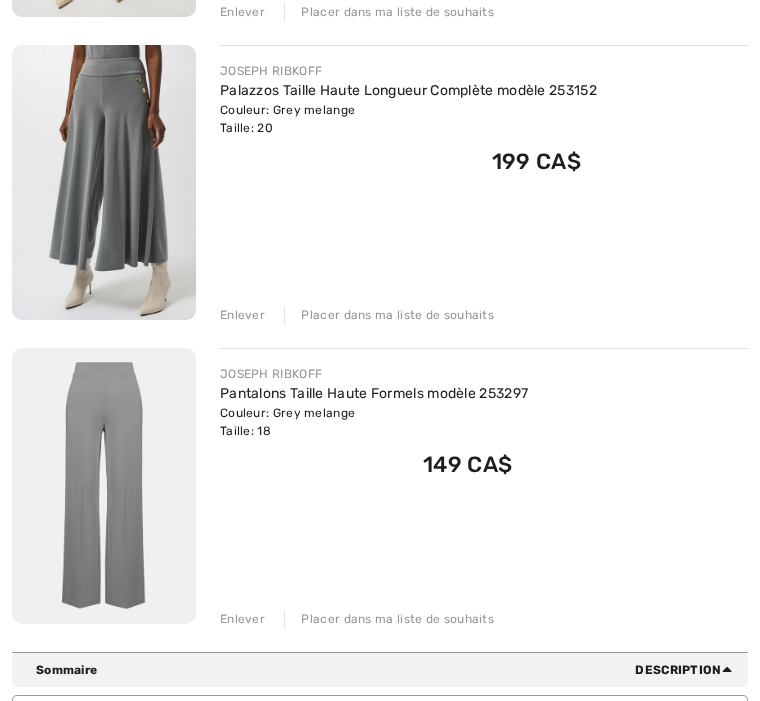 scroll, scrollTop: 566, scrollLeft: 0, axis: vertical 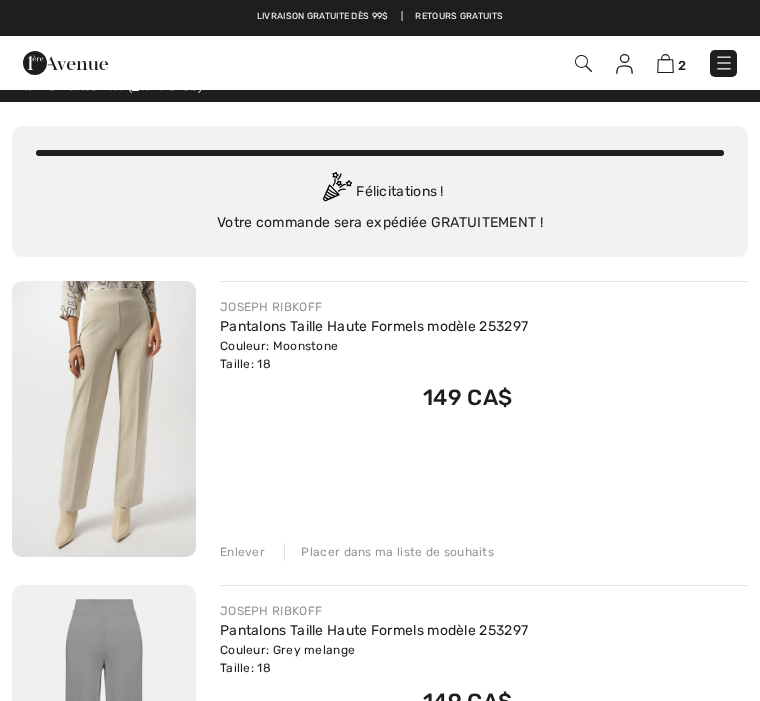 click at bounding box center (104, 419) 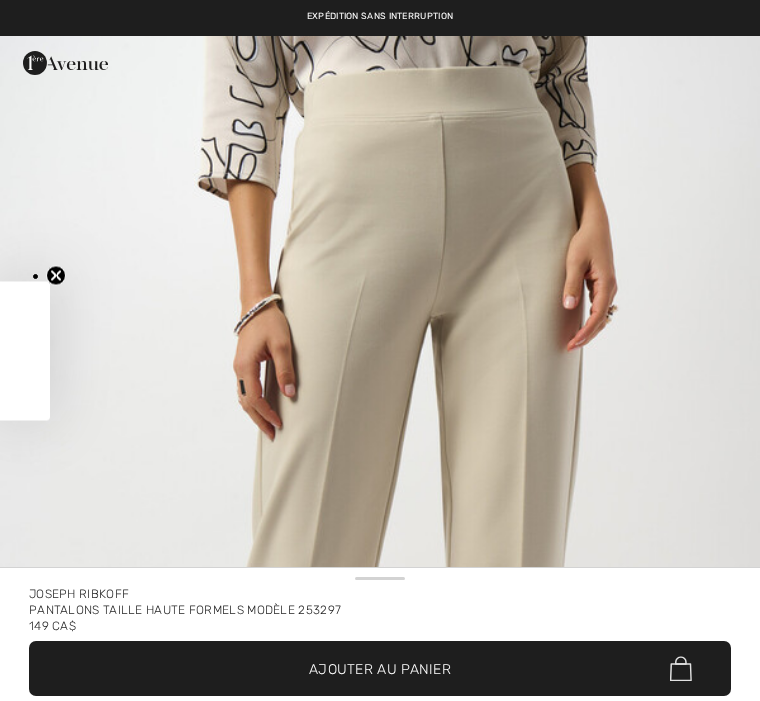 scroll, scrollTop: 0, scrollLeft: 0, axis: both 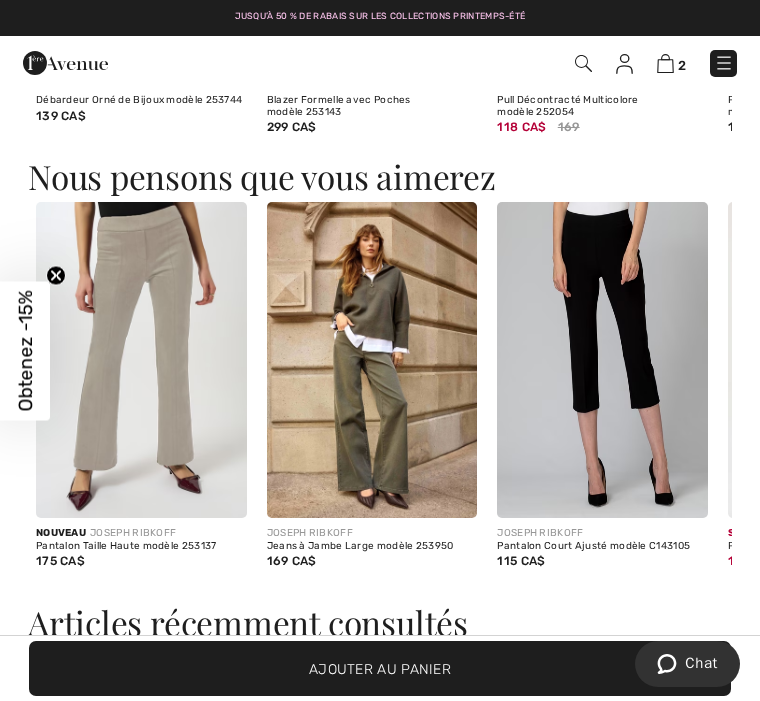 click at bounding box center (141, 360) 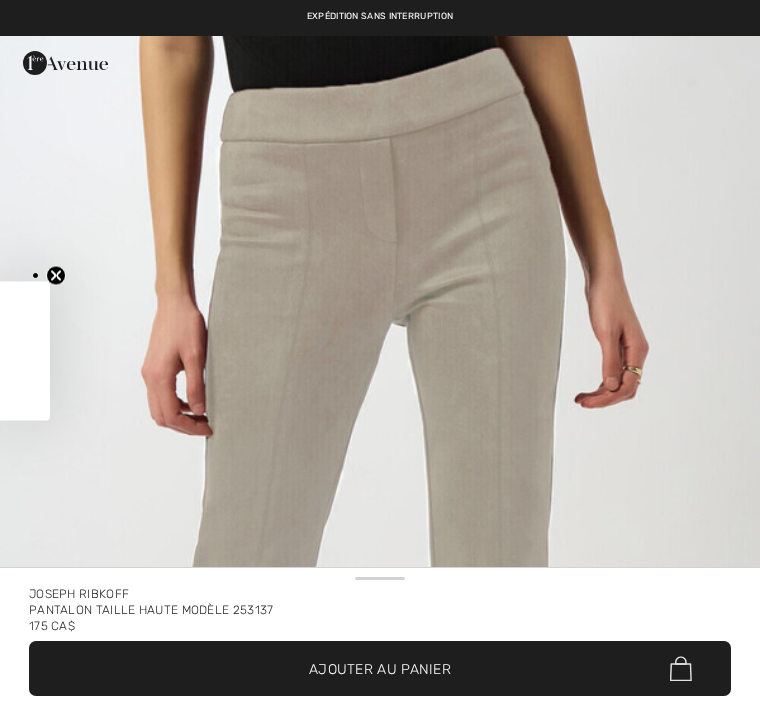 scroll, scrollTop: 0, scrollLeft: 0, axis: both 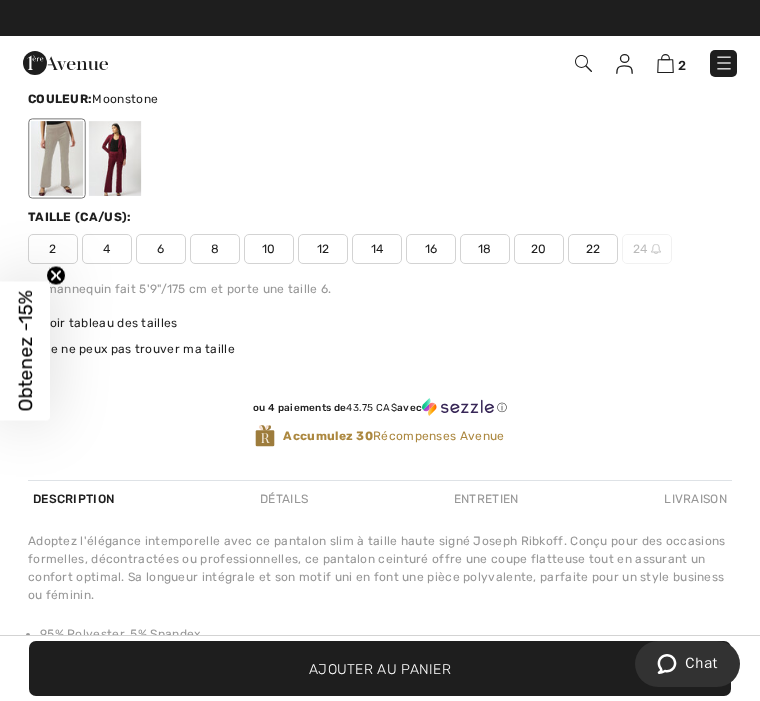 click on "18" at bounding box center [485, 249] 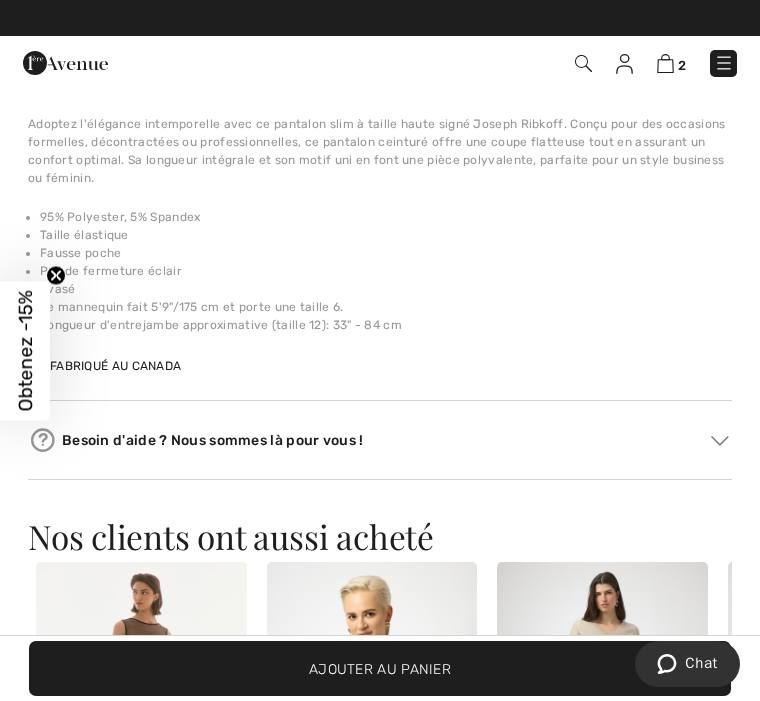 scroll, scrollTop: 1107, scrollLeft: 0, axis: vertical 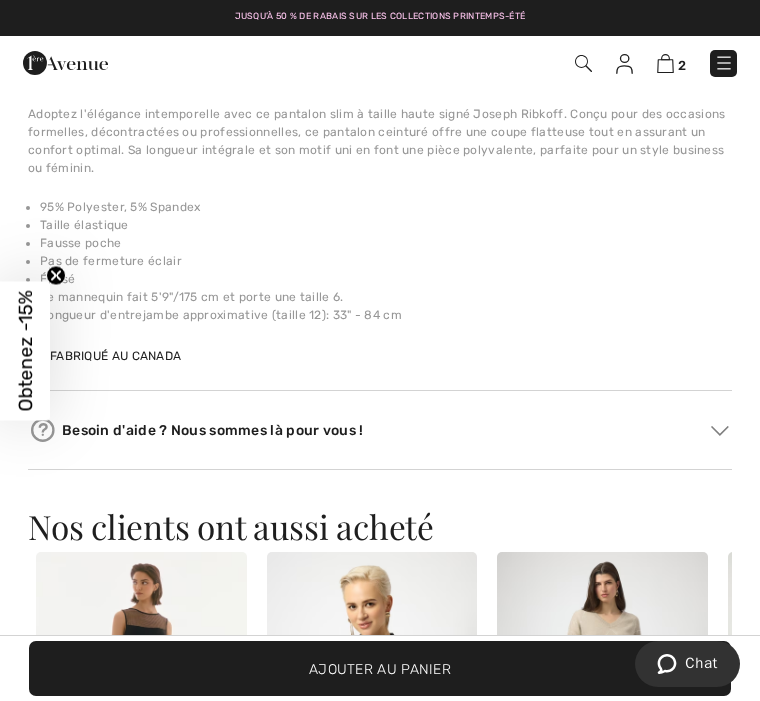 click on "Ajouter au panier" at bounding box center [380, 668] 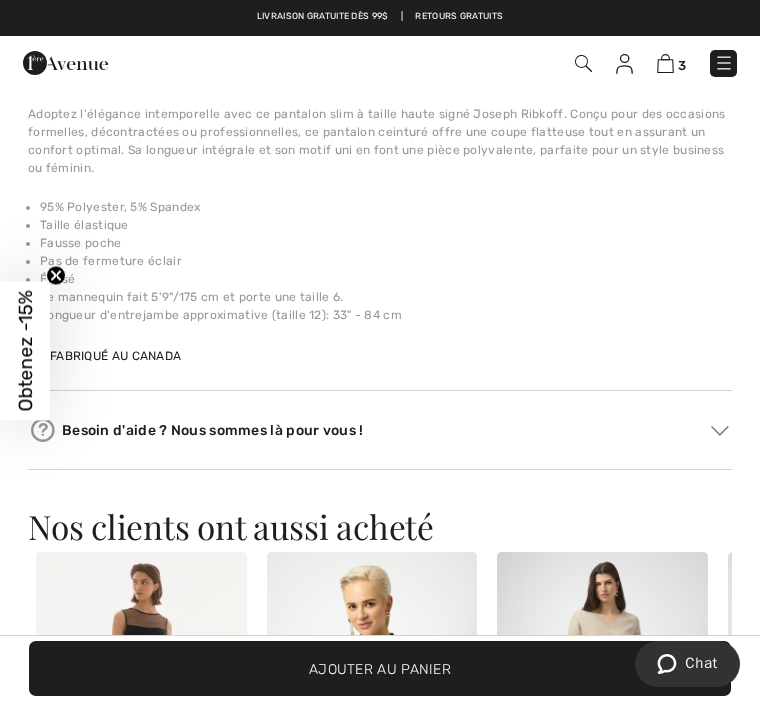 click at bounding box center [665, 63] 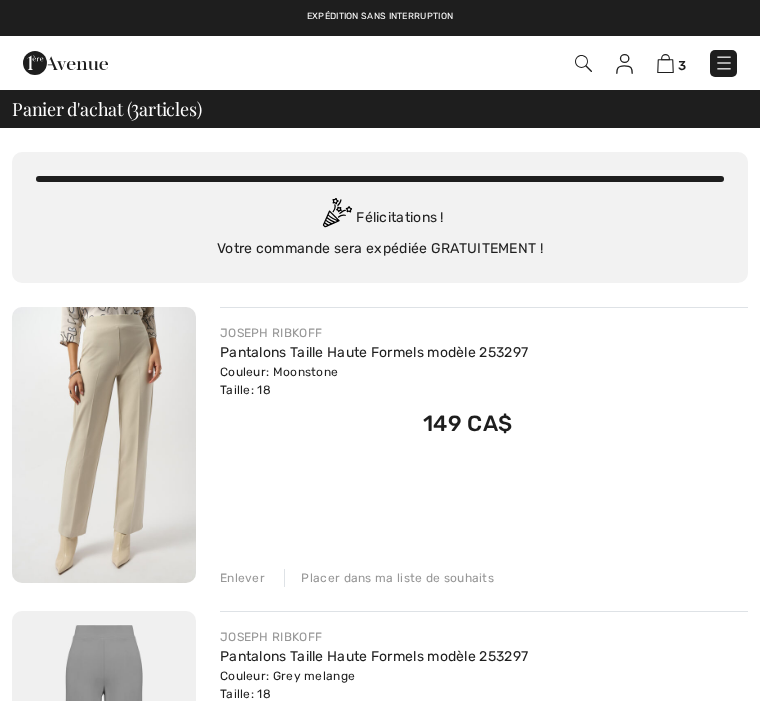 scroll, scrollTop: 0, scrollLeft: 0, axis: both 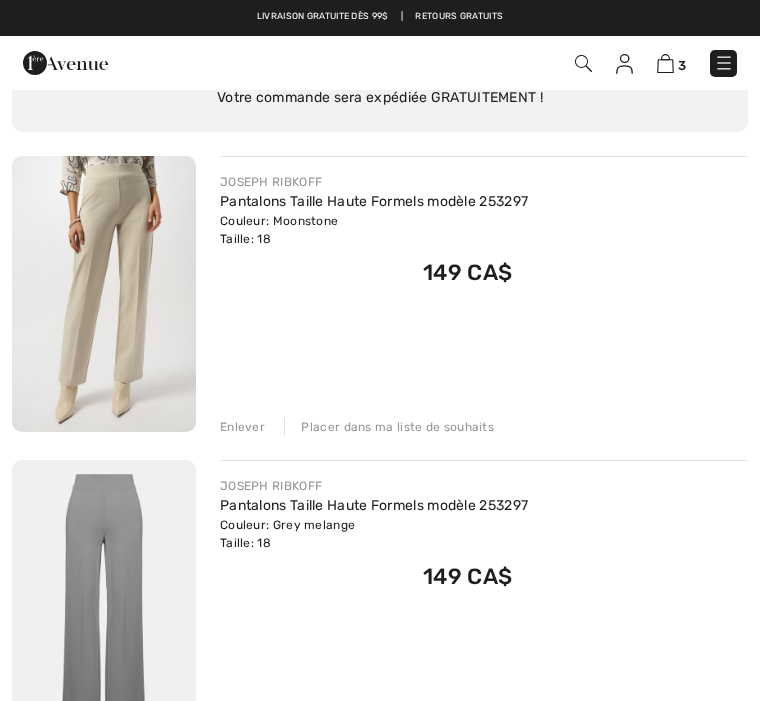 click on "Enlever" at bounding box center (242, 427) 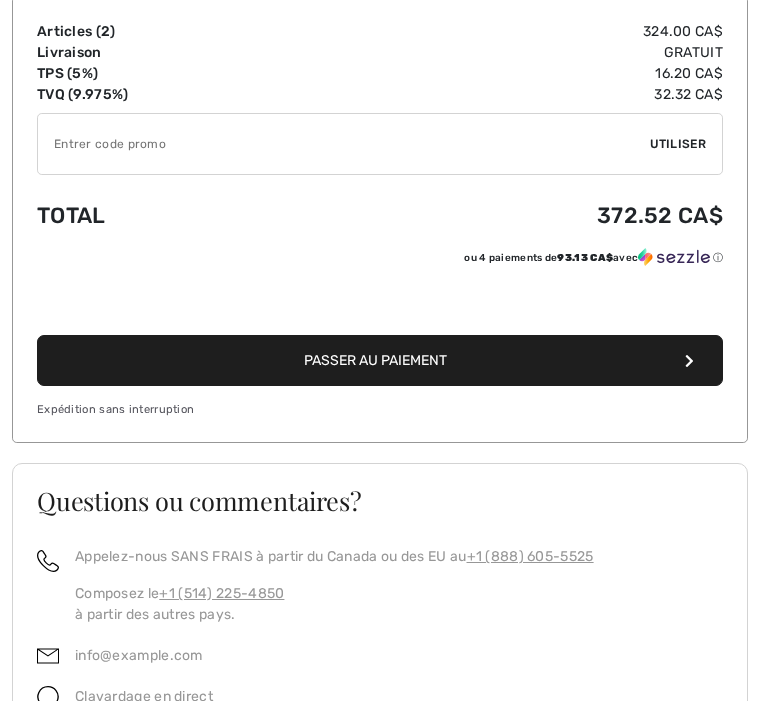 scroll, scrollTop: 962, scrollLeft: 0, axis: vertical 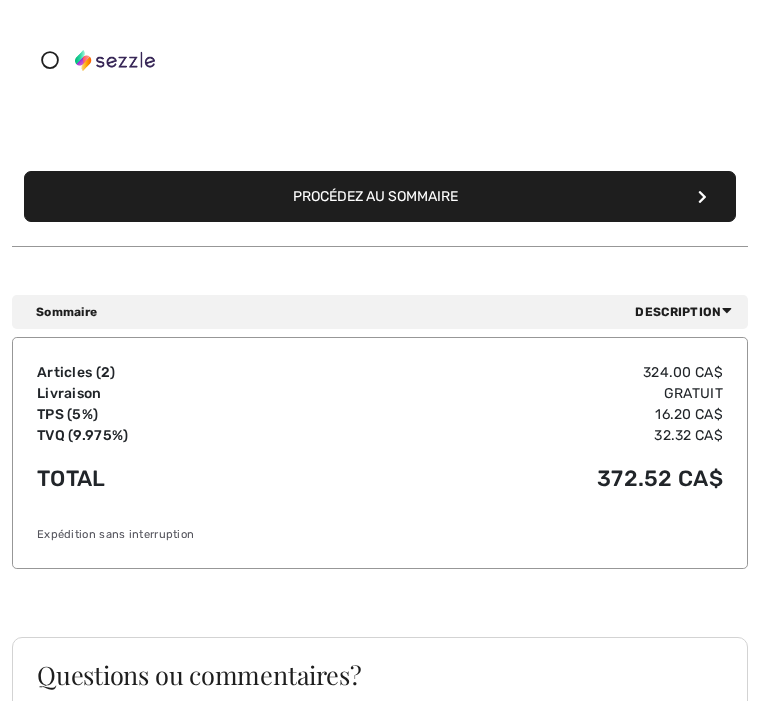 click on "Procédez au sommaire" at bounding box center [380, 197] 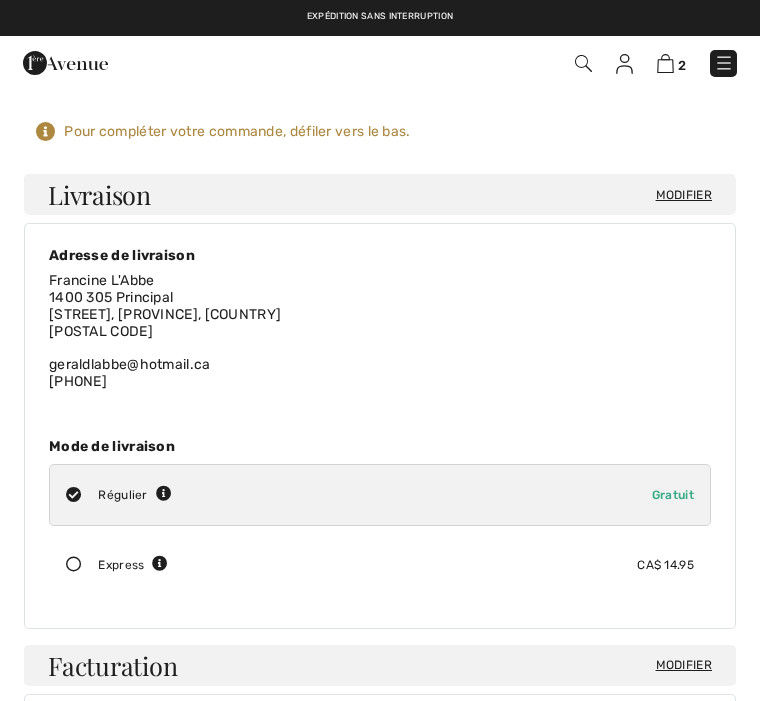 scroll, scrollTop: 0, scrollLeft: 0, axis: both 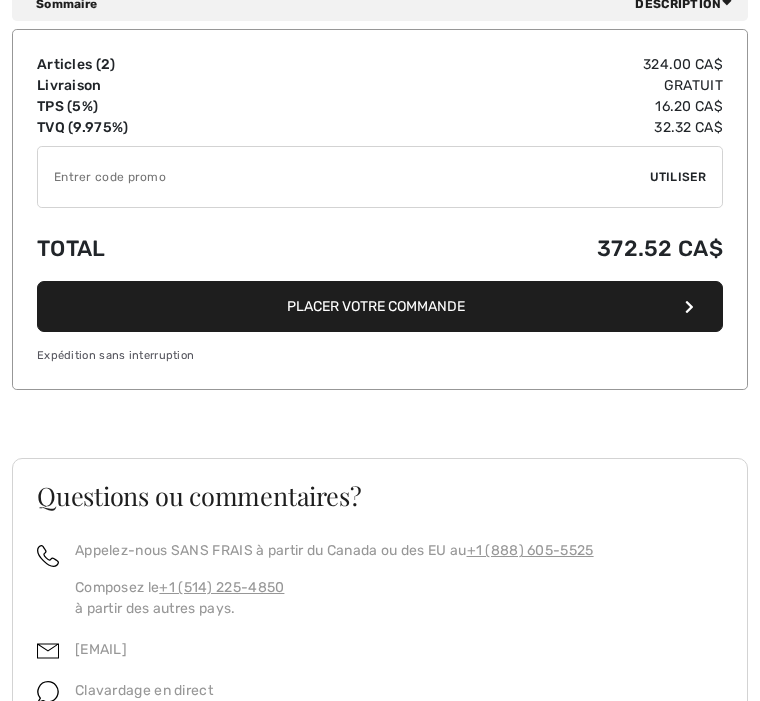 click on "Placer votre commande" at bounding box center [380, 306] 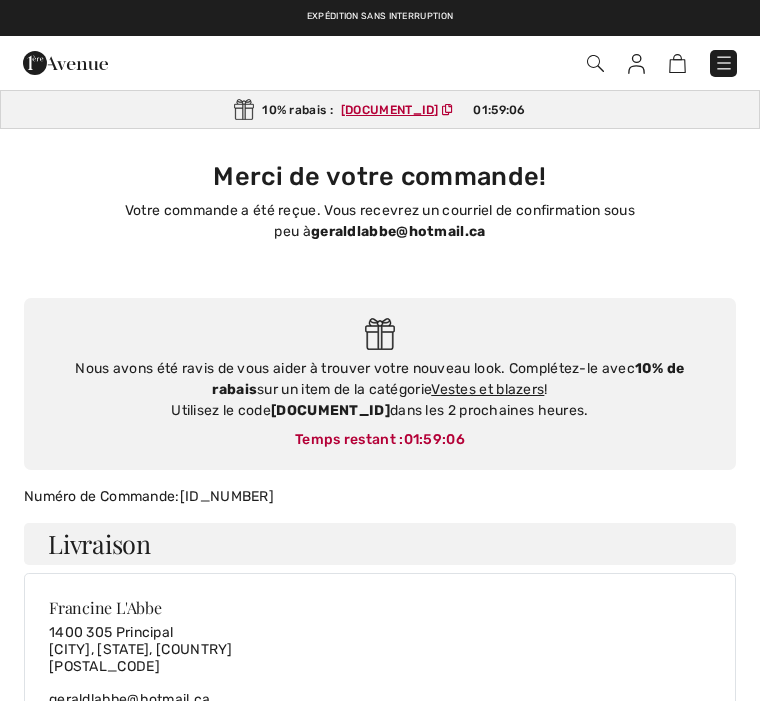 scroll, scrollTop: 0, scrollLeft: 0, axis: both 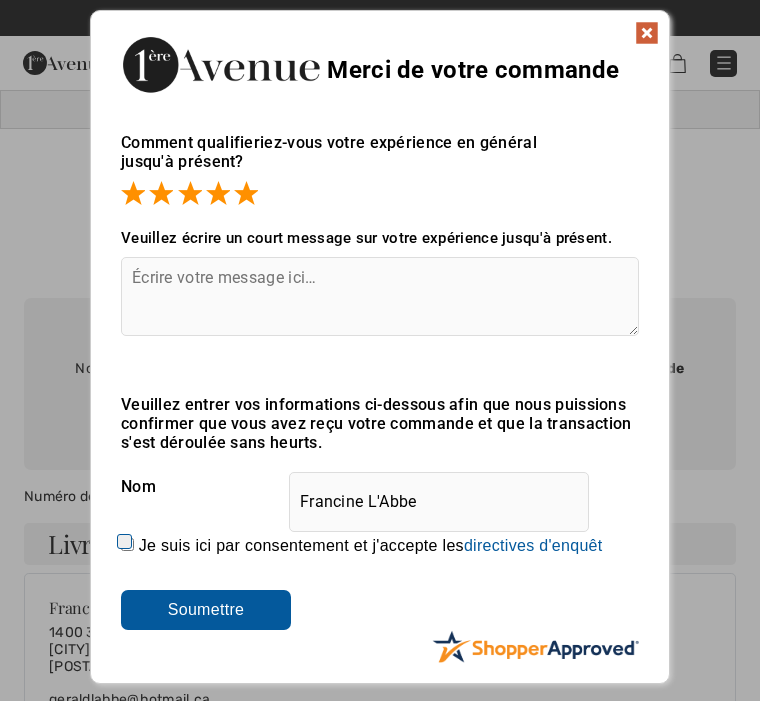 click at bounding box center (380, 296) 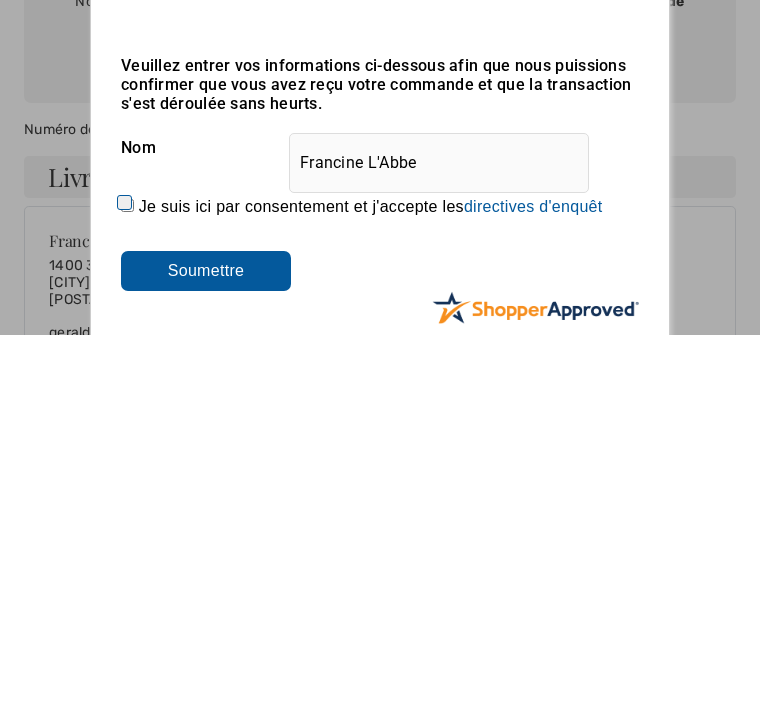 type on "Je suis toujours satisfaite a date de mes commandes .Merci" 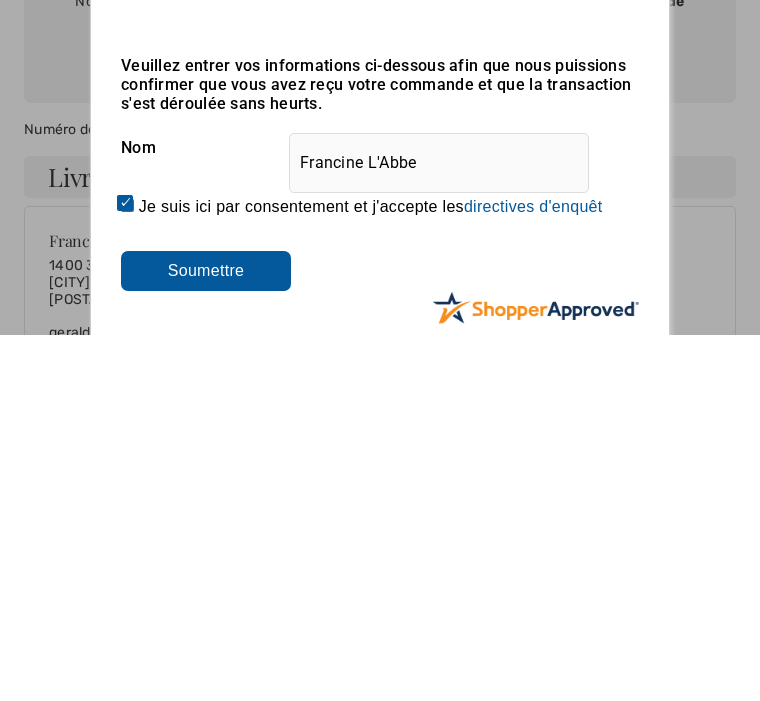 scroll, scrollTop: 367, scrollLeft: 0, axis: vertical 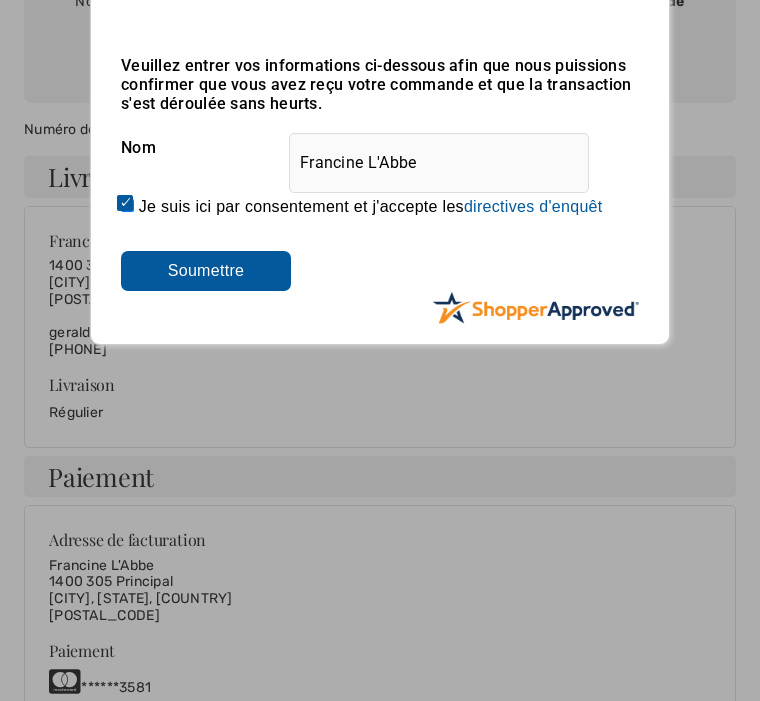 click on "Soumettre" at bounding box center (206, 271) 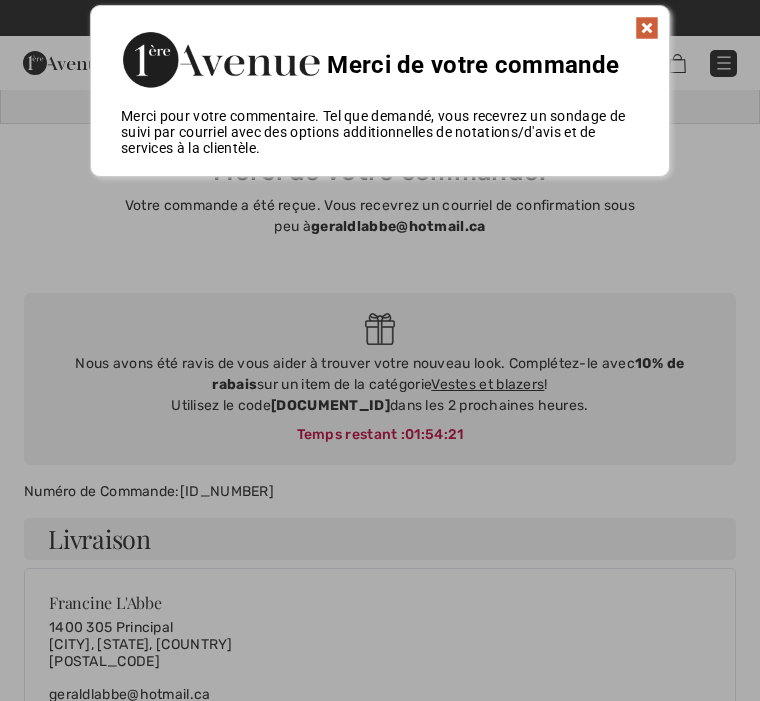 scroll, scrollTop: 4, scrollLeft: 0, axis: vertical 